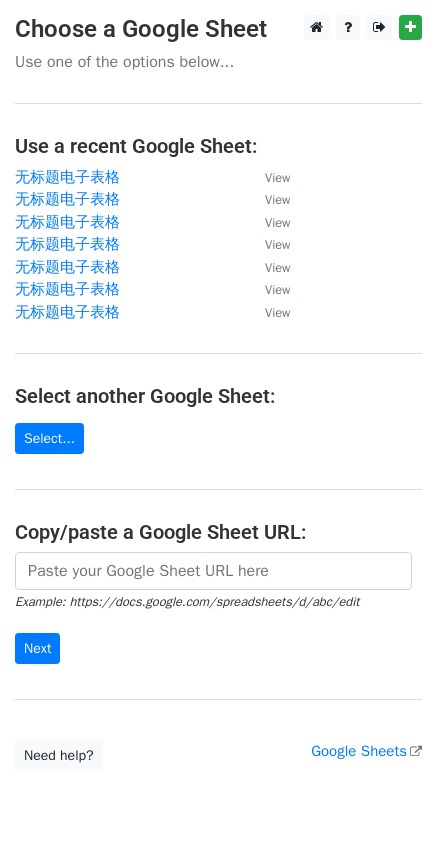 scroll, scrollTop: 0, scrollLeft: 0, axis: both 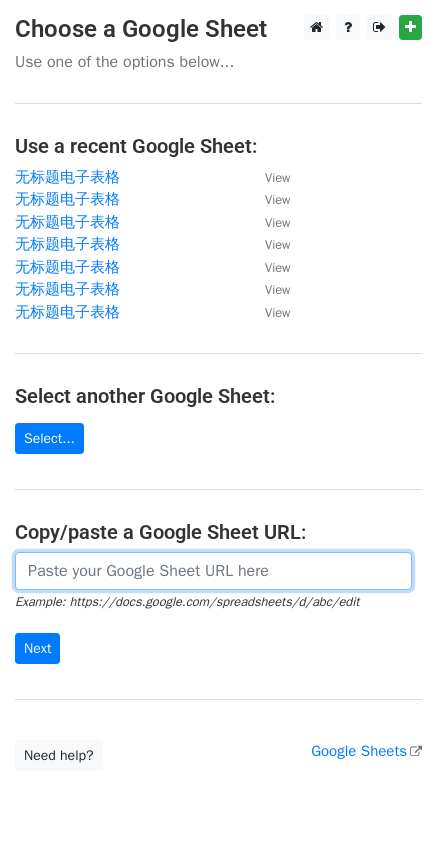 click at bounding box center (213, 571) 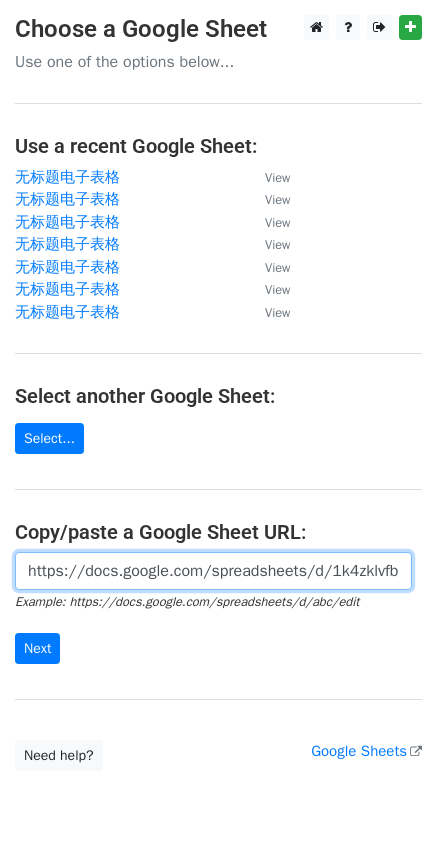 scroll, scrollTop: 0, scrollLeft: 476, axis: horizontal 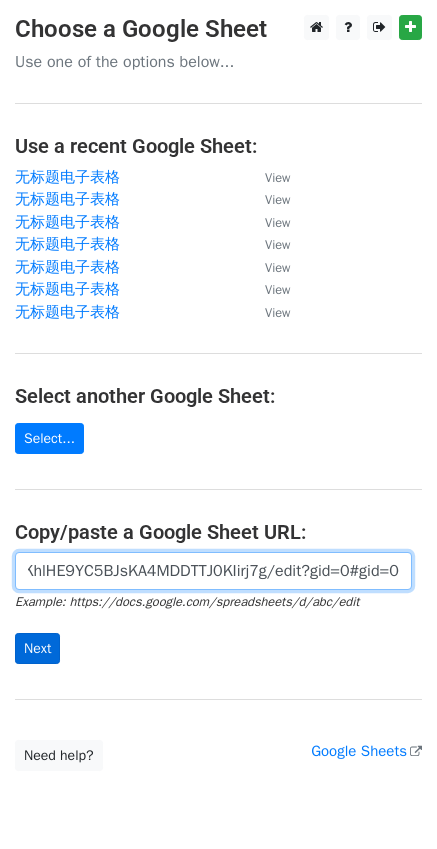 type on "https://docs.google.com/spreadsheets/d/1k4zklvfbosfS-qKhlHE9YC5BJsKA4MDDTTJ0KIirj7g/edit?gid=0#gid=0" 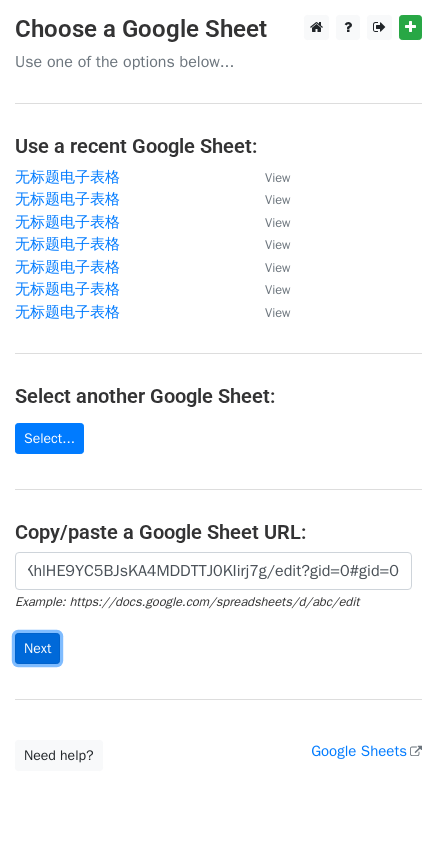 click on "Next" at bounding box center (37, 648) 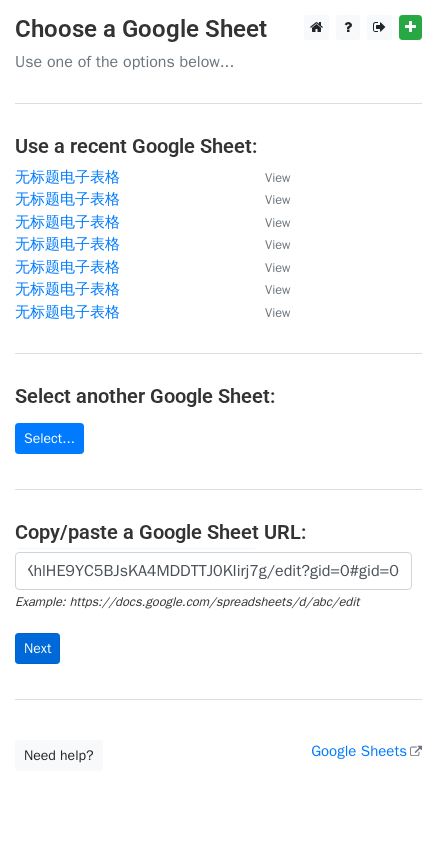 scroll, scrollTop: 0, scrollLeft: 0, axis: both 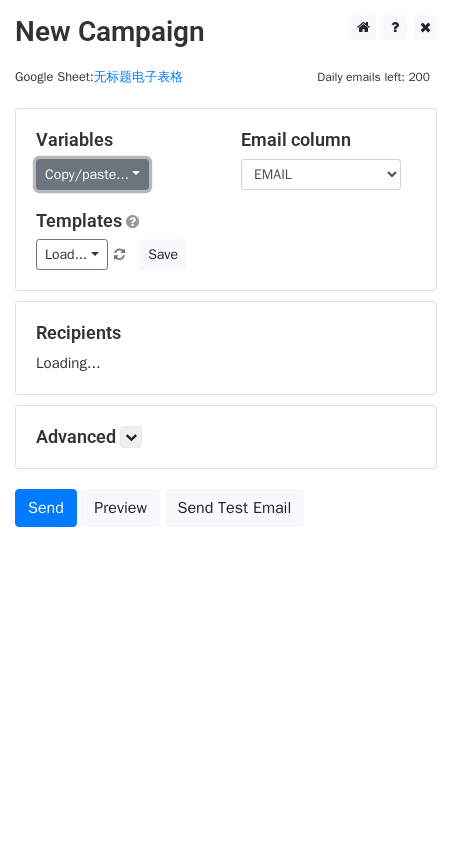 click on "Copy/paste..." at bounding box center [92, 174] 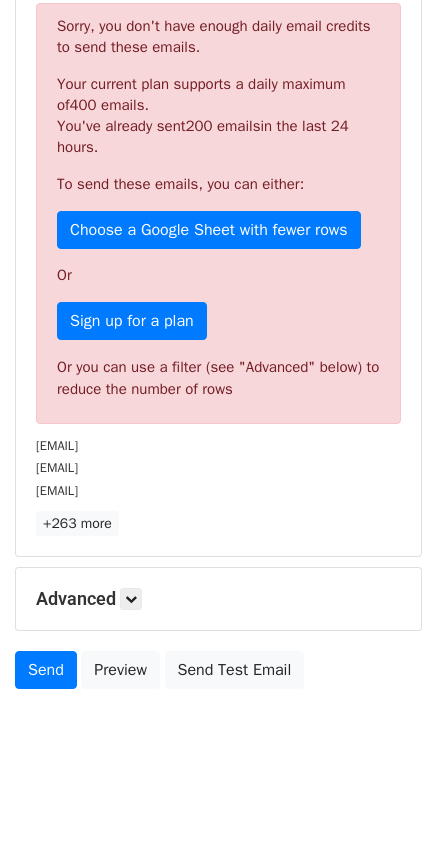 scroll, scrollTop: 361, scrollLeft: 0, axis: vertical 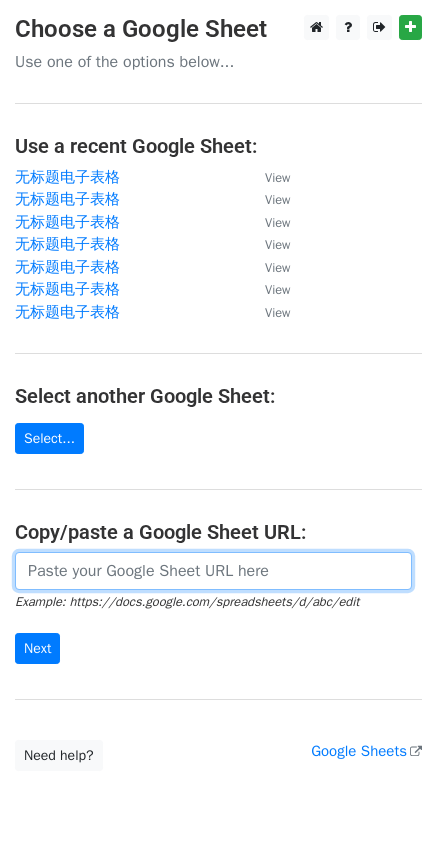 click at bounding box center (213, 571) 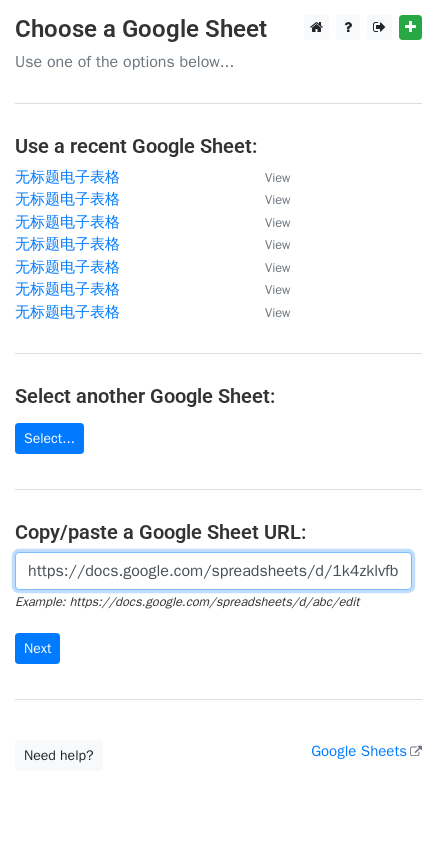 scroll, scrollTop: 0, scrollLeft: 476, axis: horizontal 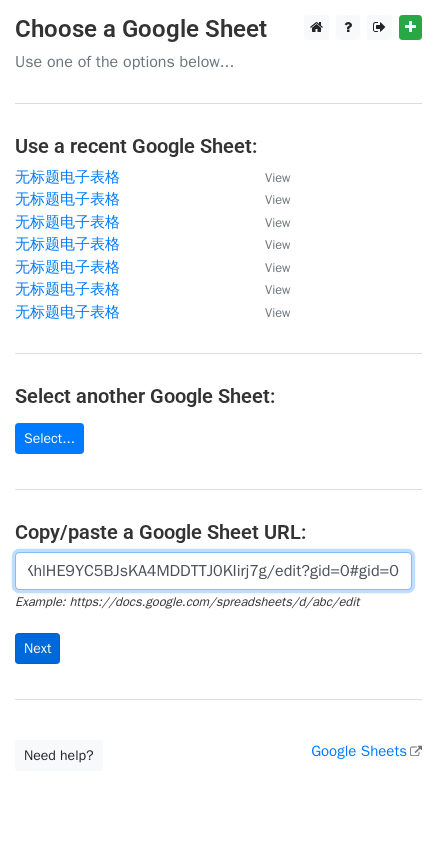 type on "https://docs.google.com/spreadsheets/d/1k4zklvfbosfS-qKhlHE9YC5BJsKA4MDDTTJ0KIirj7g/edit?gid=0#gid=0" 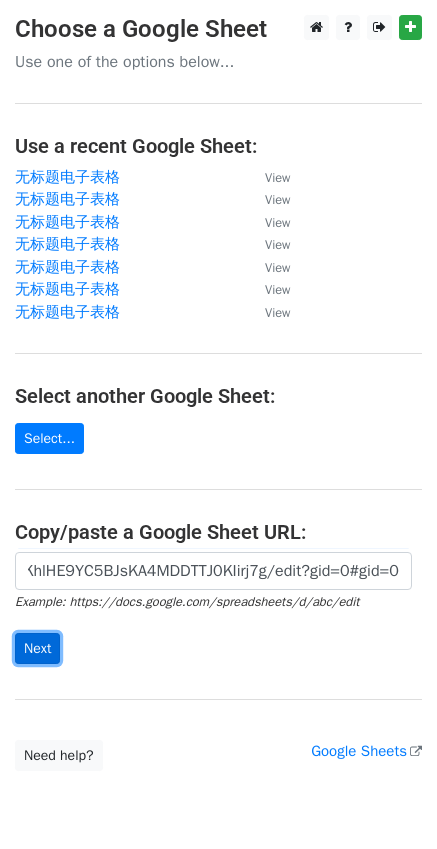 click on "Next" at bounding box center [37, 648] 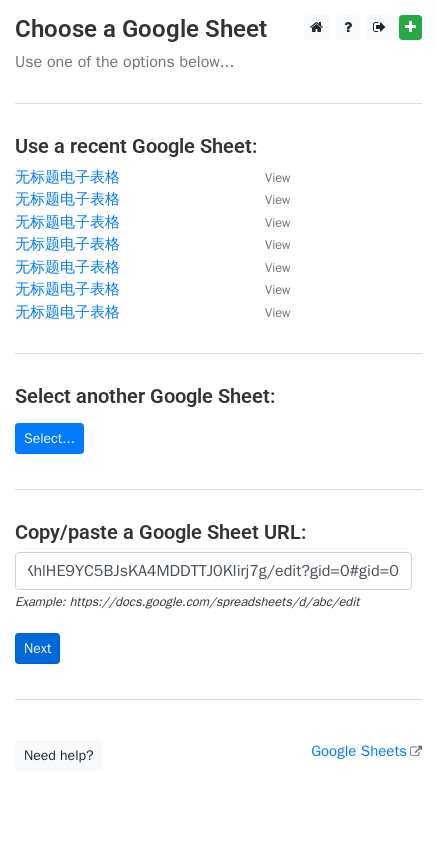 scroll, scrollTop: 0, scrollLeft: 0, axis: both 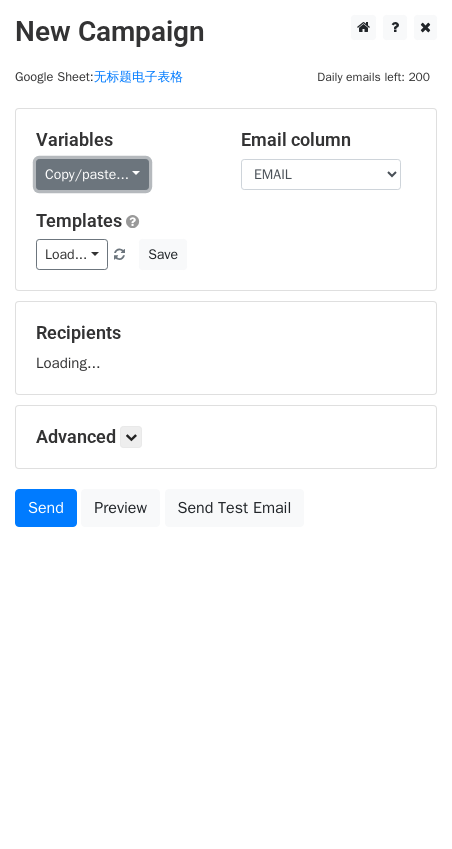 click on "Copy/paste..." at bounding box center [92, 174] 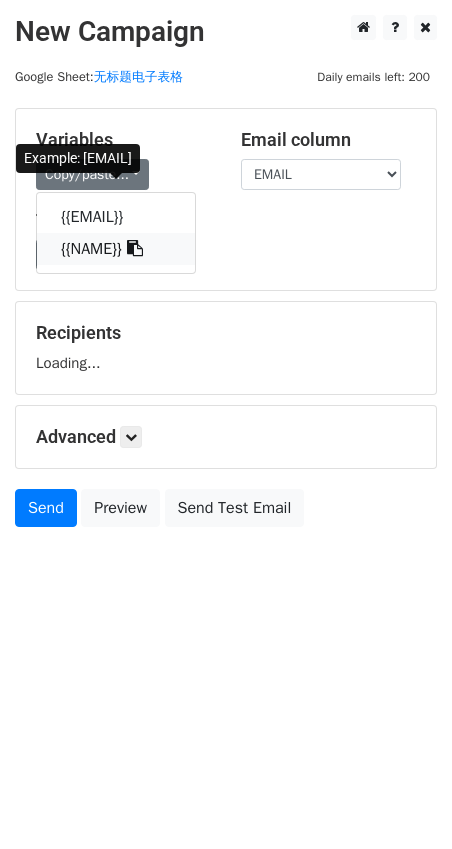 click on "{{NAME}}" at bounding box center [116, 249] 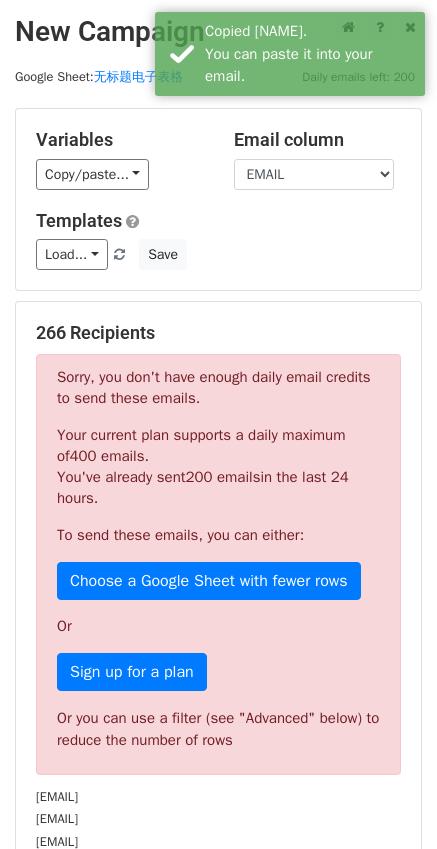 click on "Templates
Load...
No templates saved
Save" at bounding box center (218, 240) 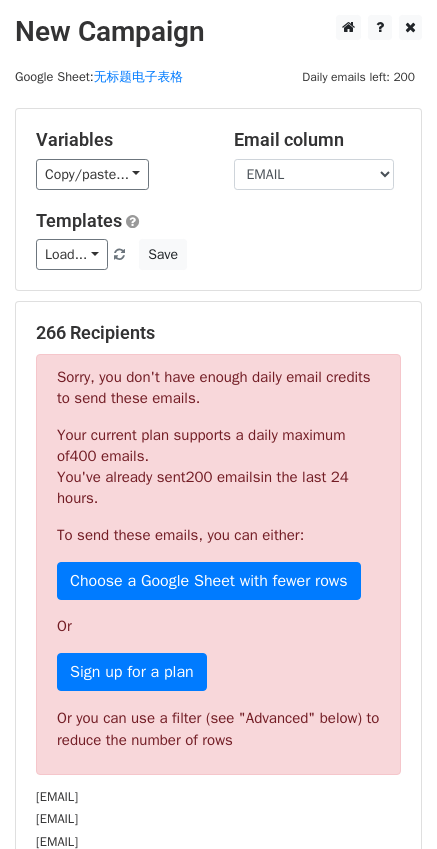 scroll, scrollTop: 100, scrollLeft: 0, axis: vertical 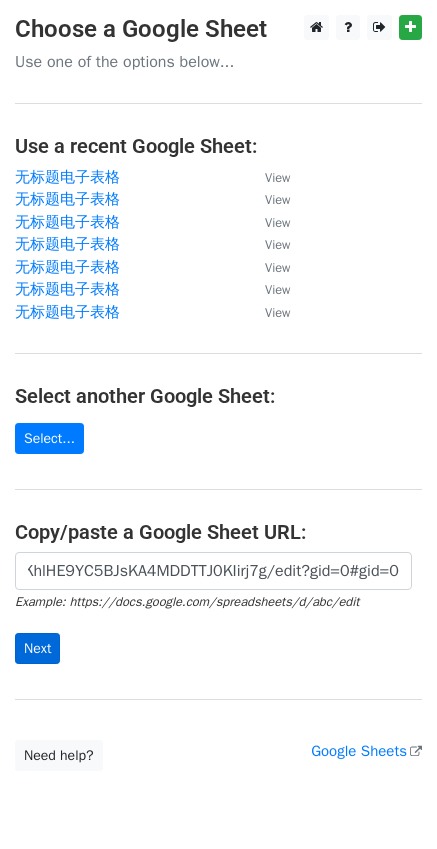 type on "https://docs.google.com/spreadsheets/d/1k4zklvfbosfS-qKhlHE9YC5BJsKA4MDDTTJ0KIirj7g/edit?gid=0#gid=0" 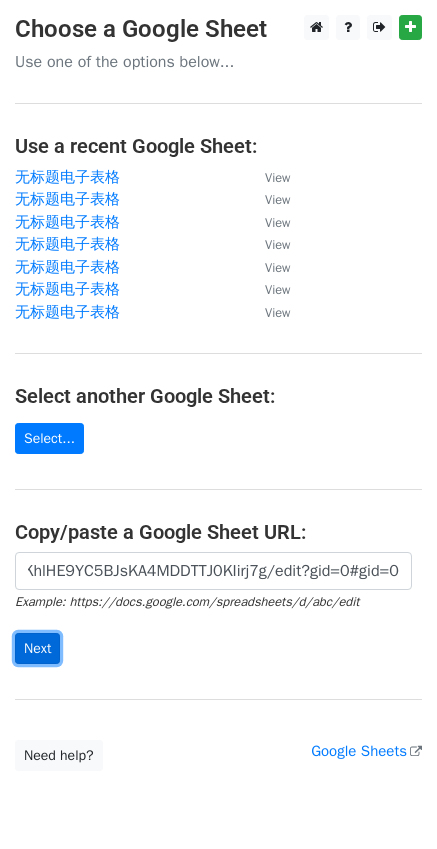 click on "Next" at bounding box center (37, 648) 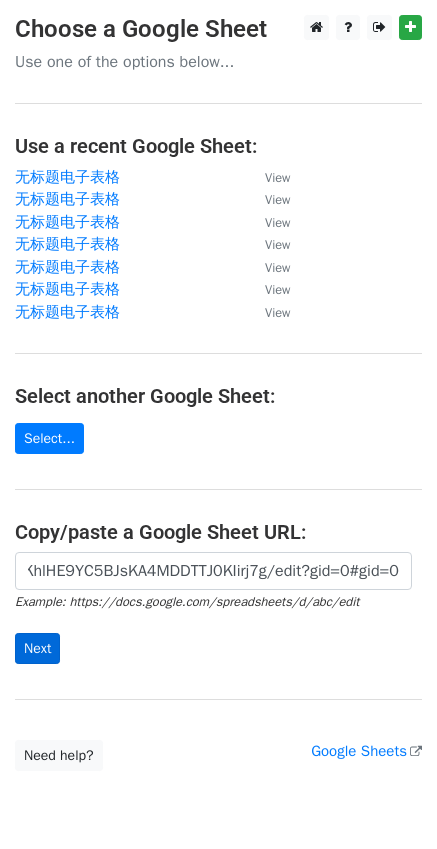 scroll, scrollTop: 0, scrollLeft: 0, axis: both 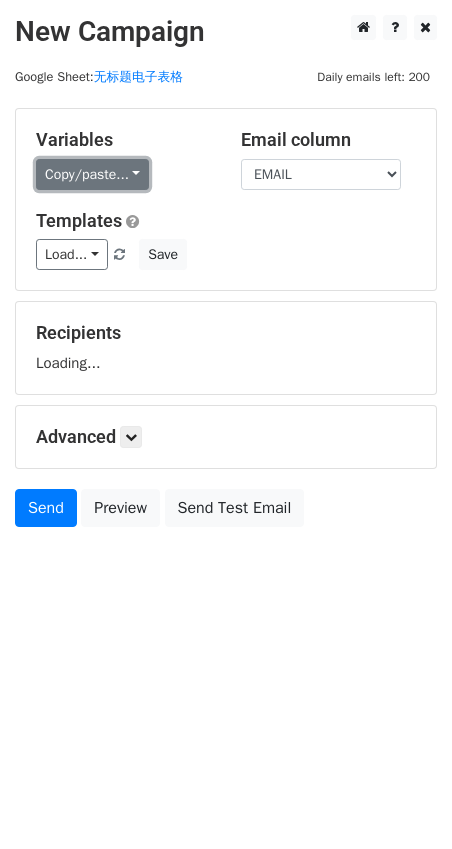 click on "Copy/paste..." at bounding box center [92, 174] 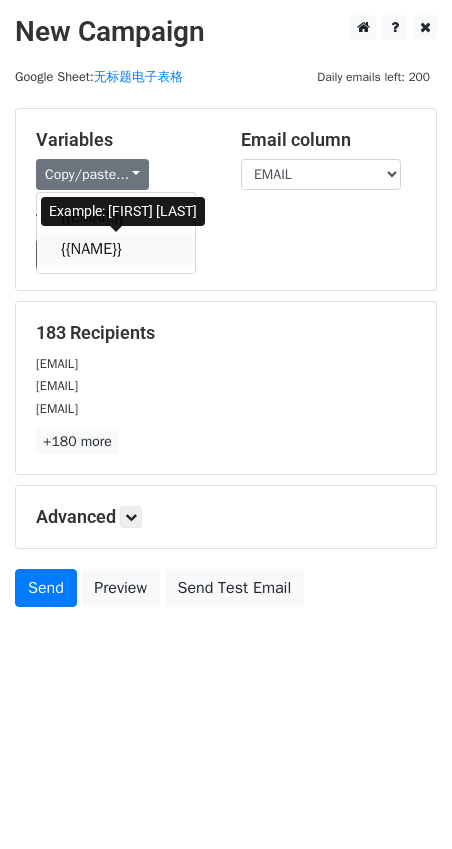 click on "{{NAME}}" at bounding box center [116, 249] 